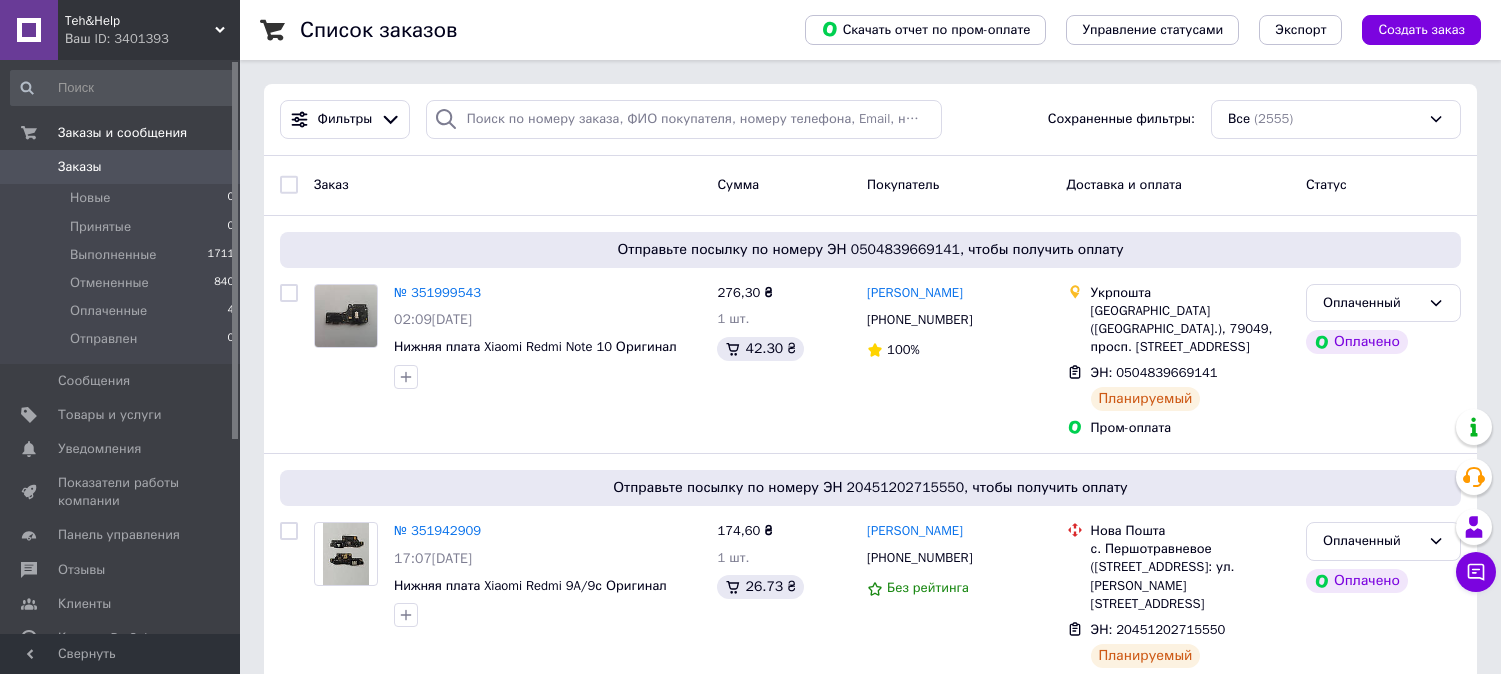 scroll, scrollTop: 0, scrollLeft: 0, axis: both 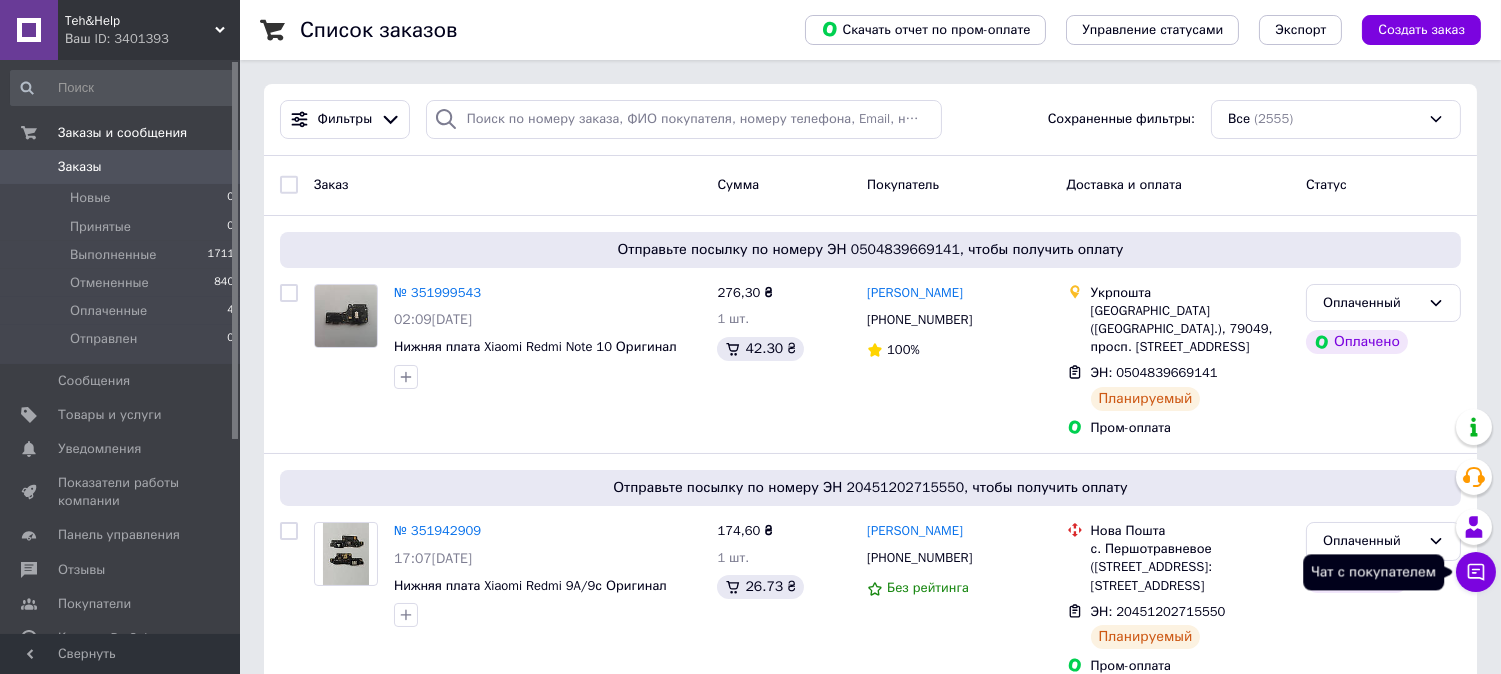 click 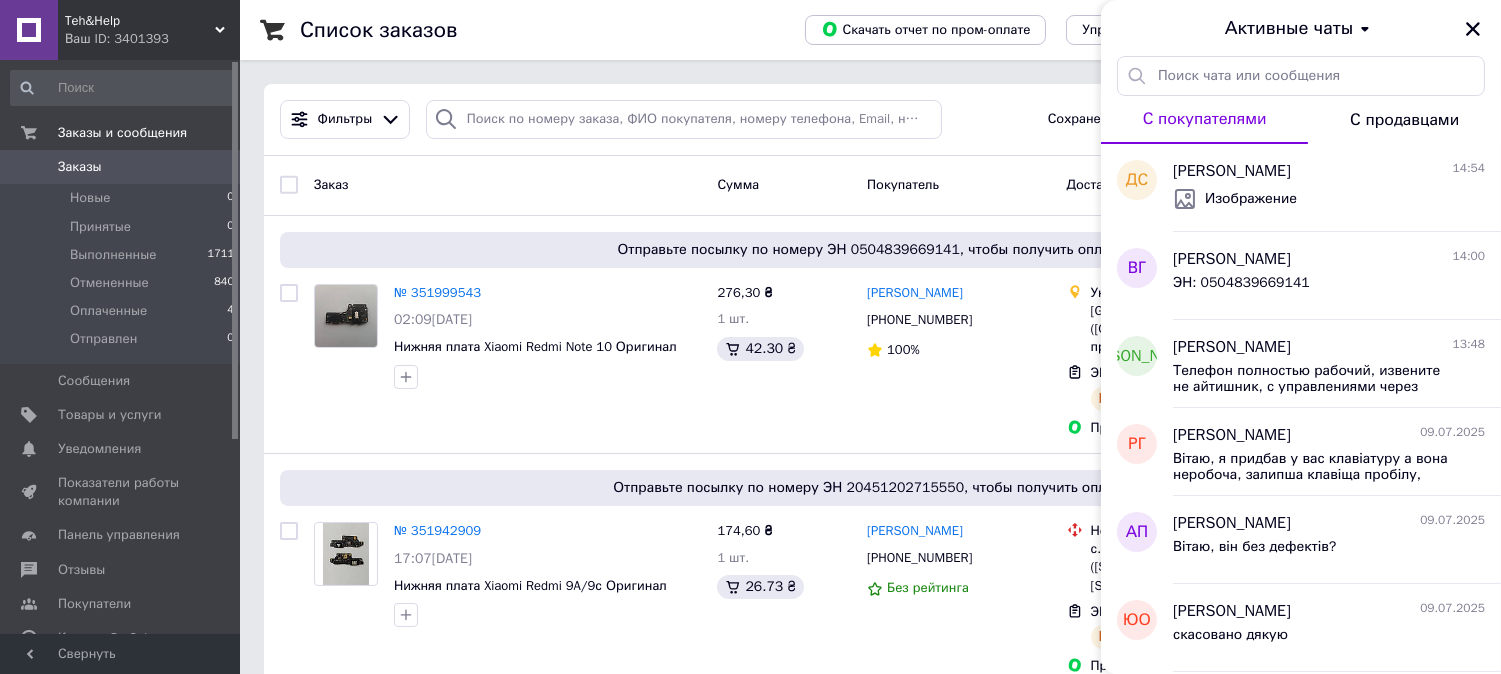 drag, startPoint x: 1476, startPoint y: 28, endPoint x: 1426, endPoint y: 57, distance: 57.801384 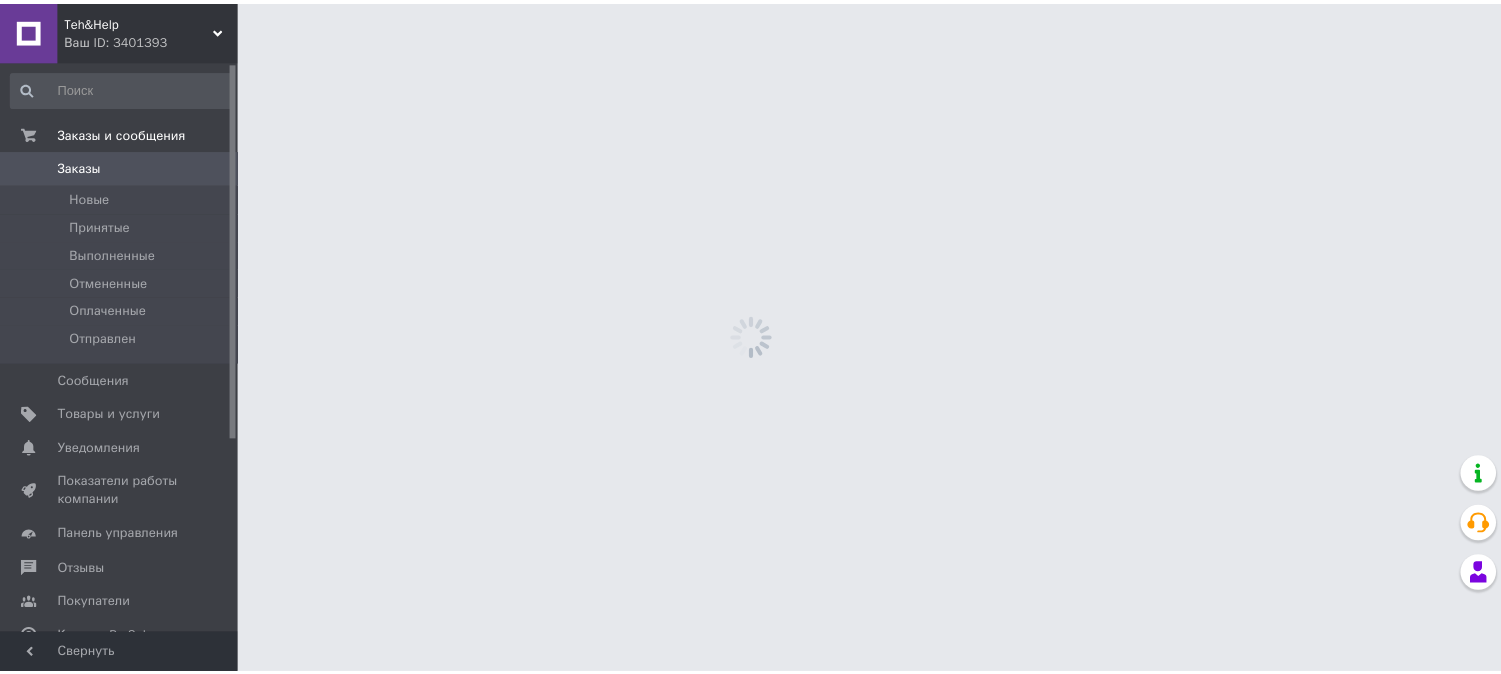 scroll, scrollTop: 0, scrollLeft: 0, axis: both 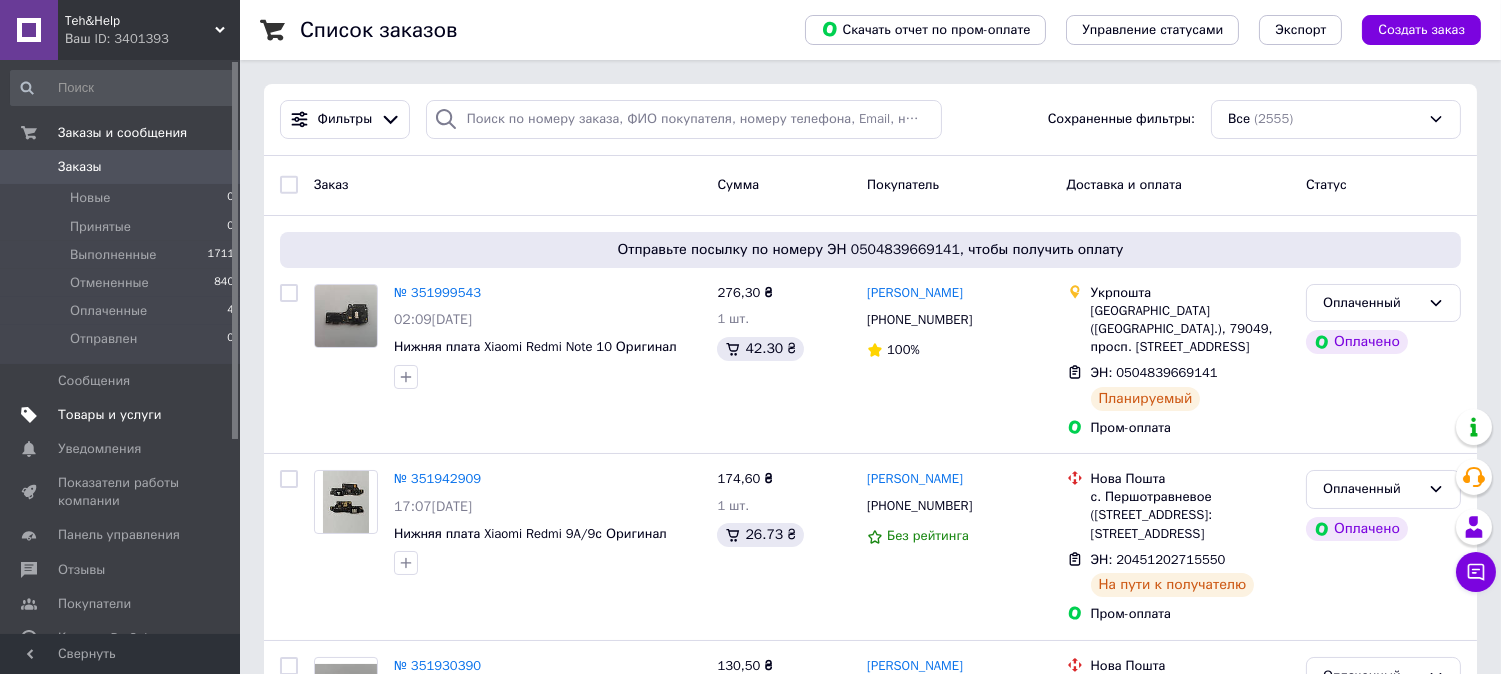 click on "Товары и услуги" at bounding box center (110, 415) 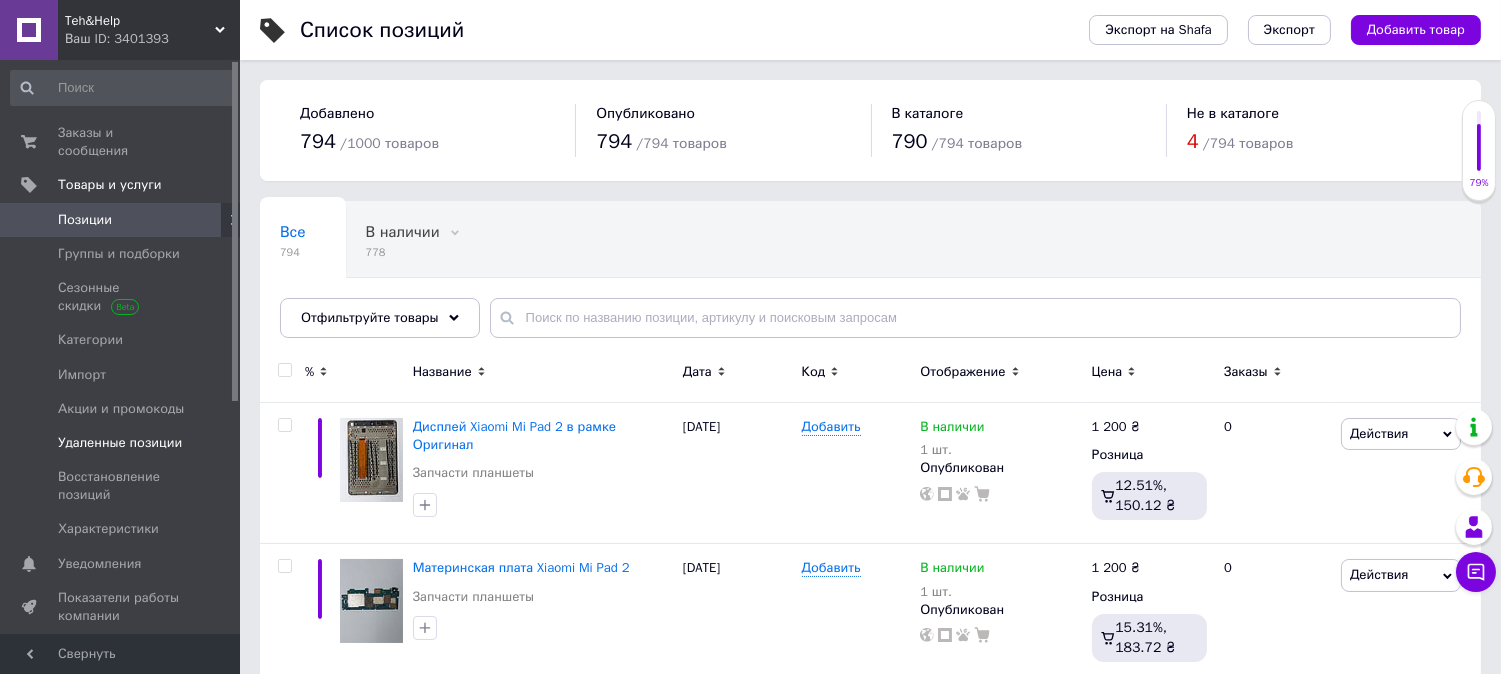 click on "Удаленные позиции" at bounding box center [120, 443] 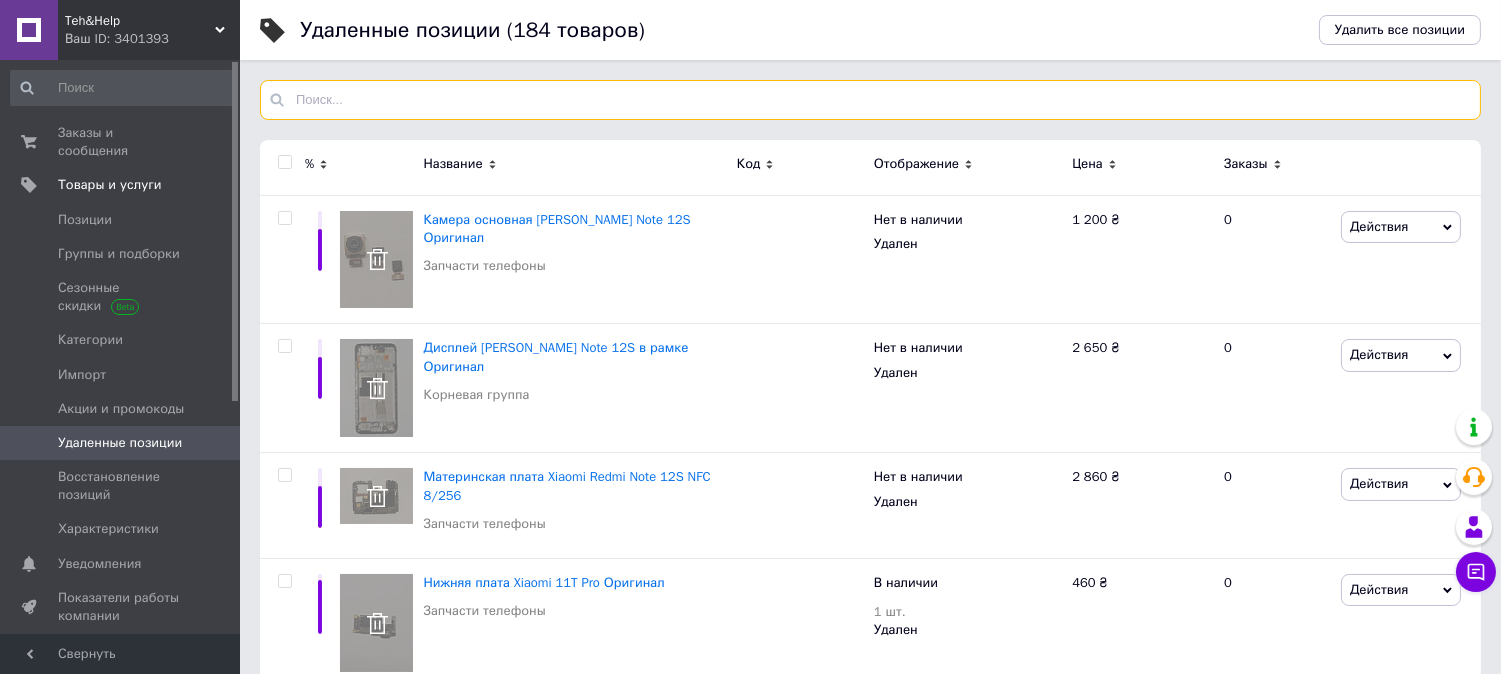 click at bounding box center [870, 100] 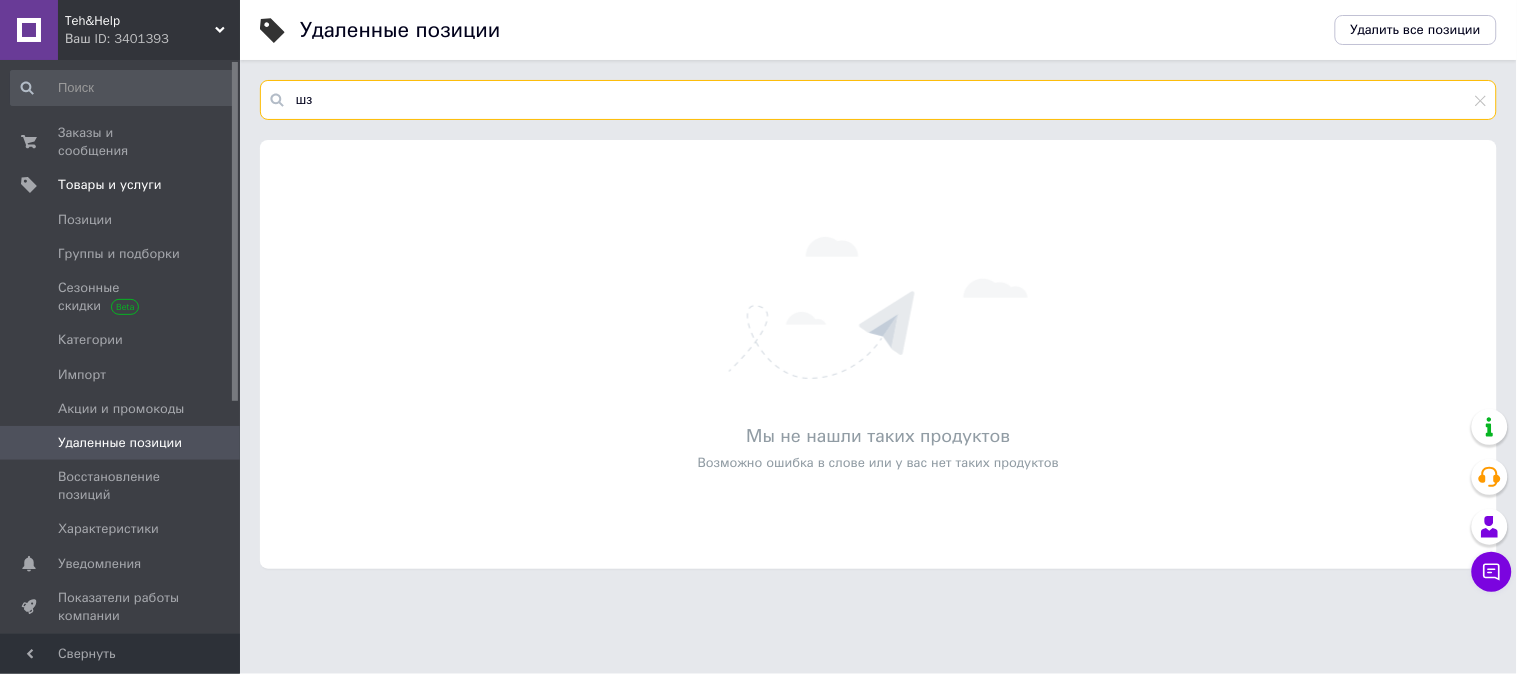 type on "ш" 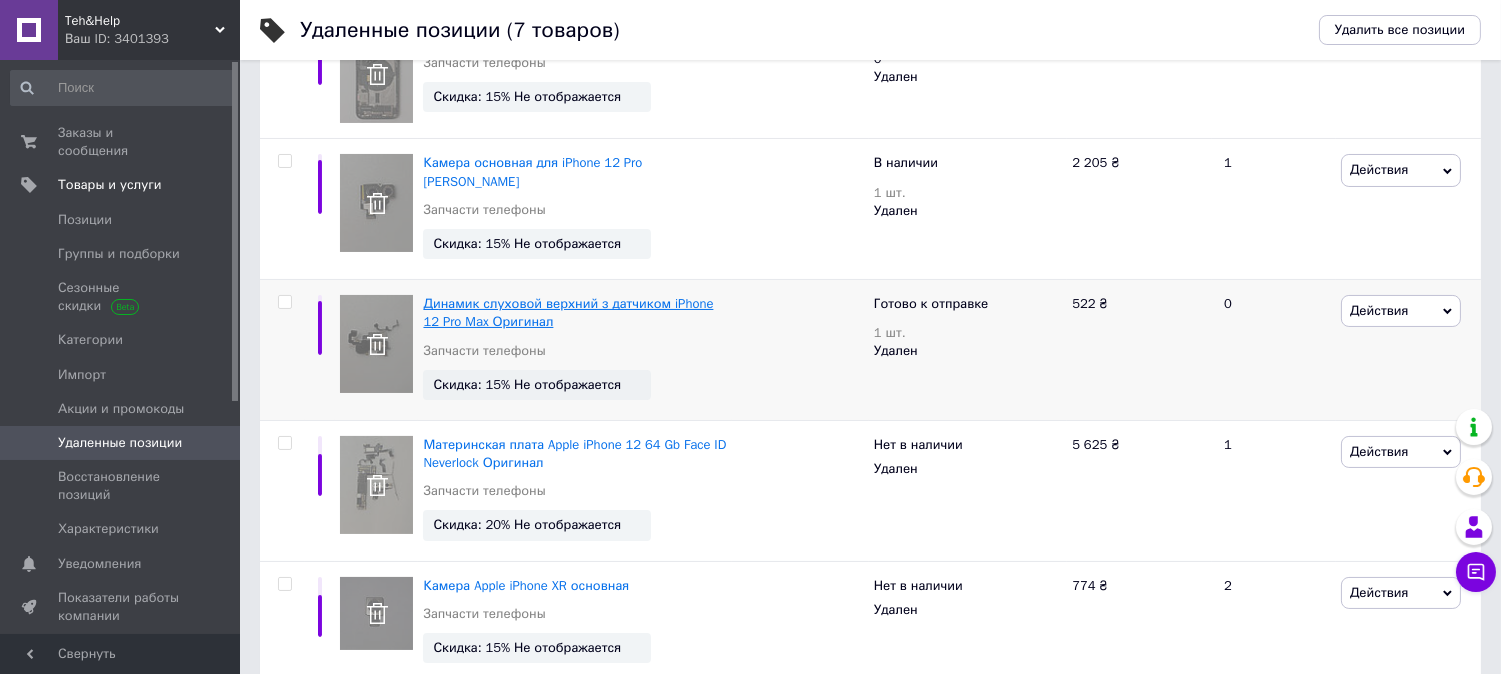 scroll, scrollTop: 444, scrollLeft: 0, axis: vertical 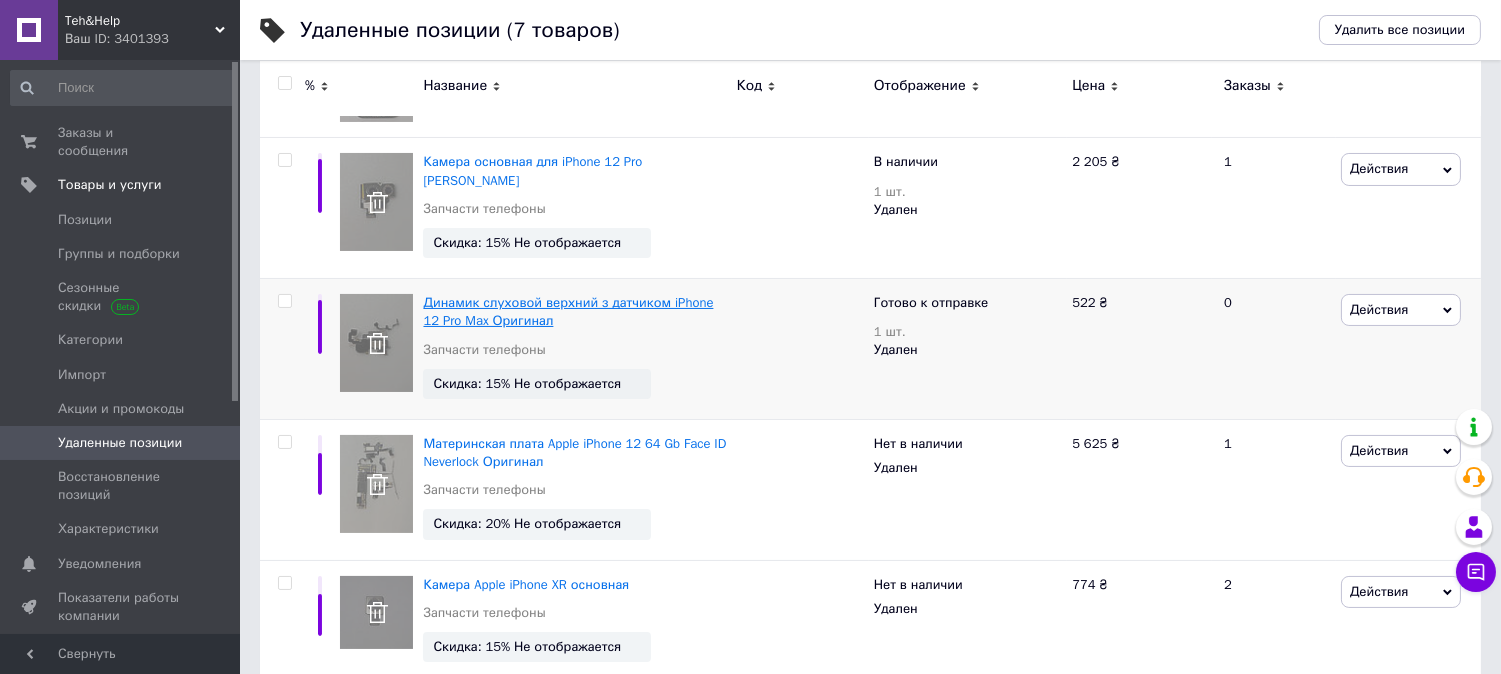type on "iphone 12" 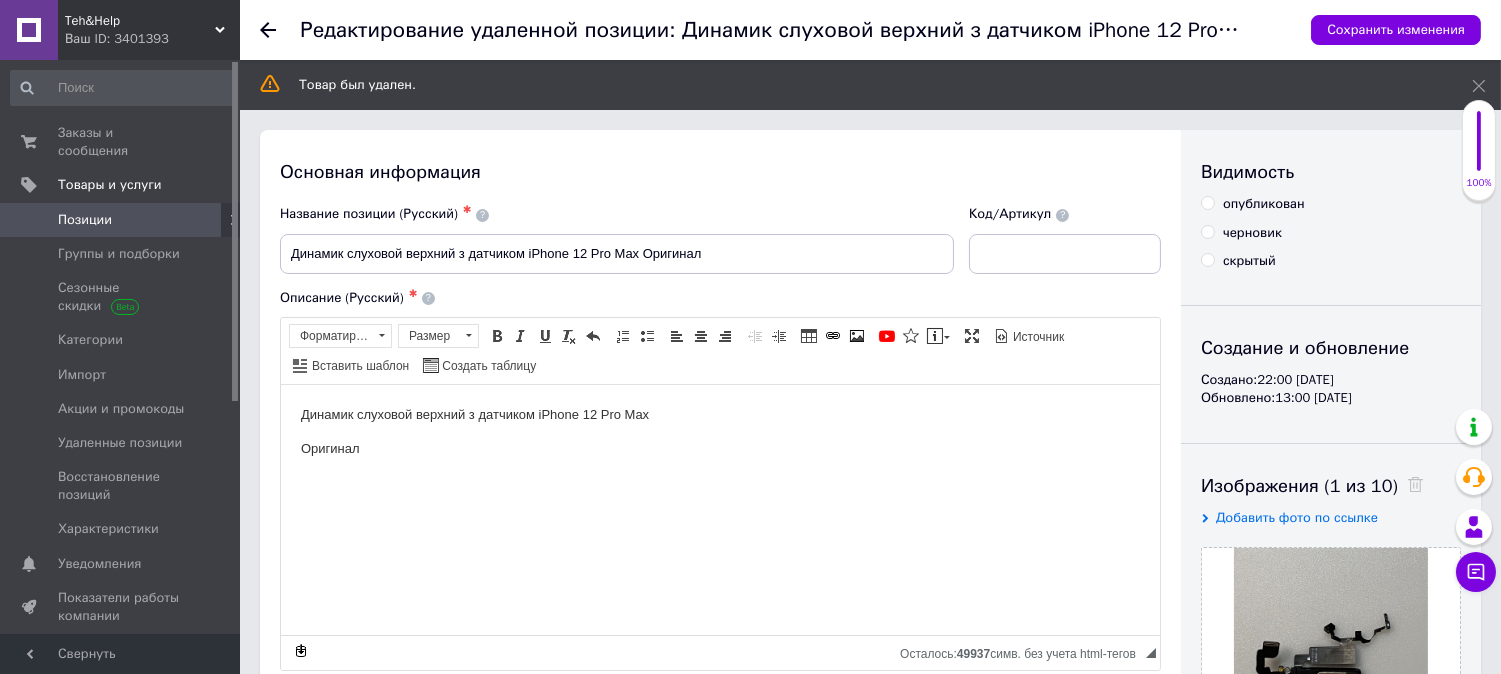 scroll, scrollTop: 0, scrollLeft: 0, axis: both 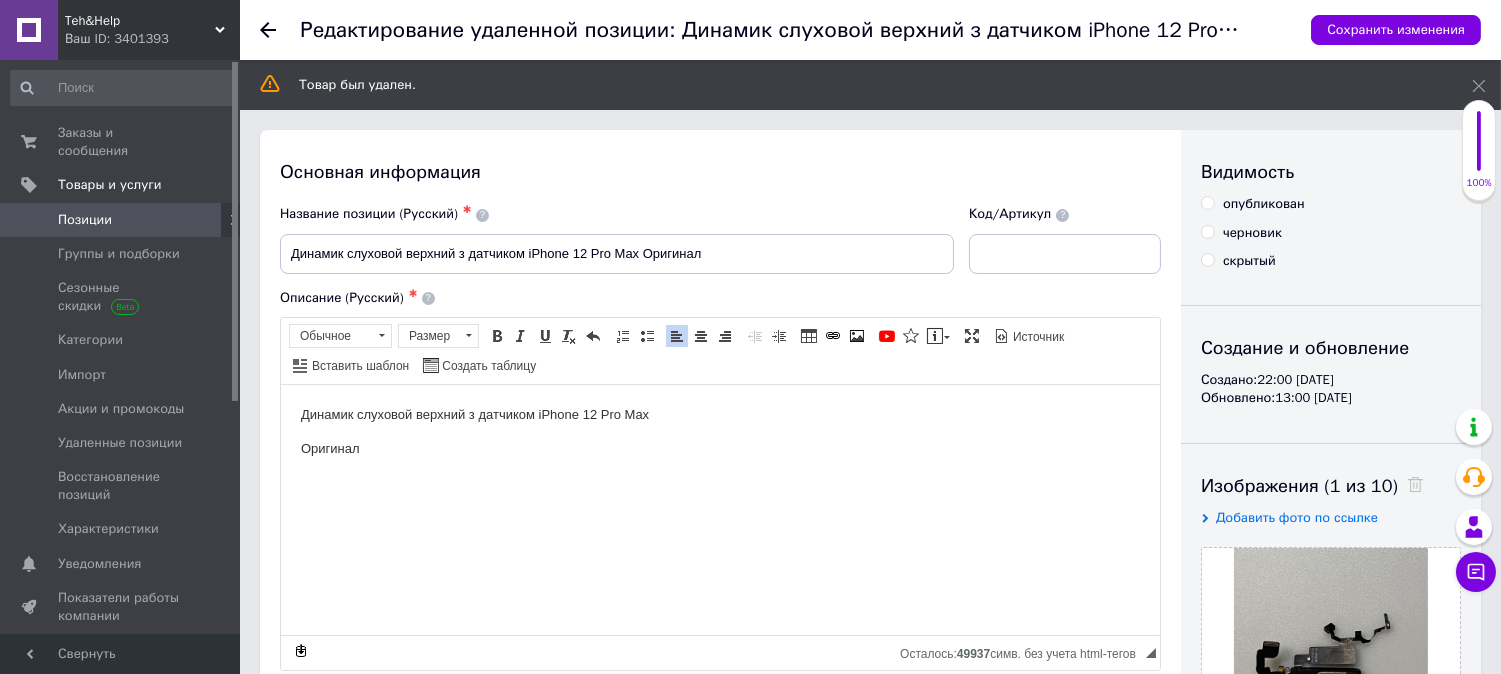 click on "Оригинал" at bounding box center [719, 448] 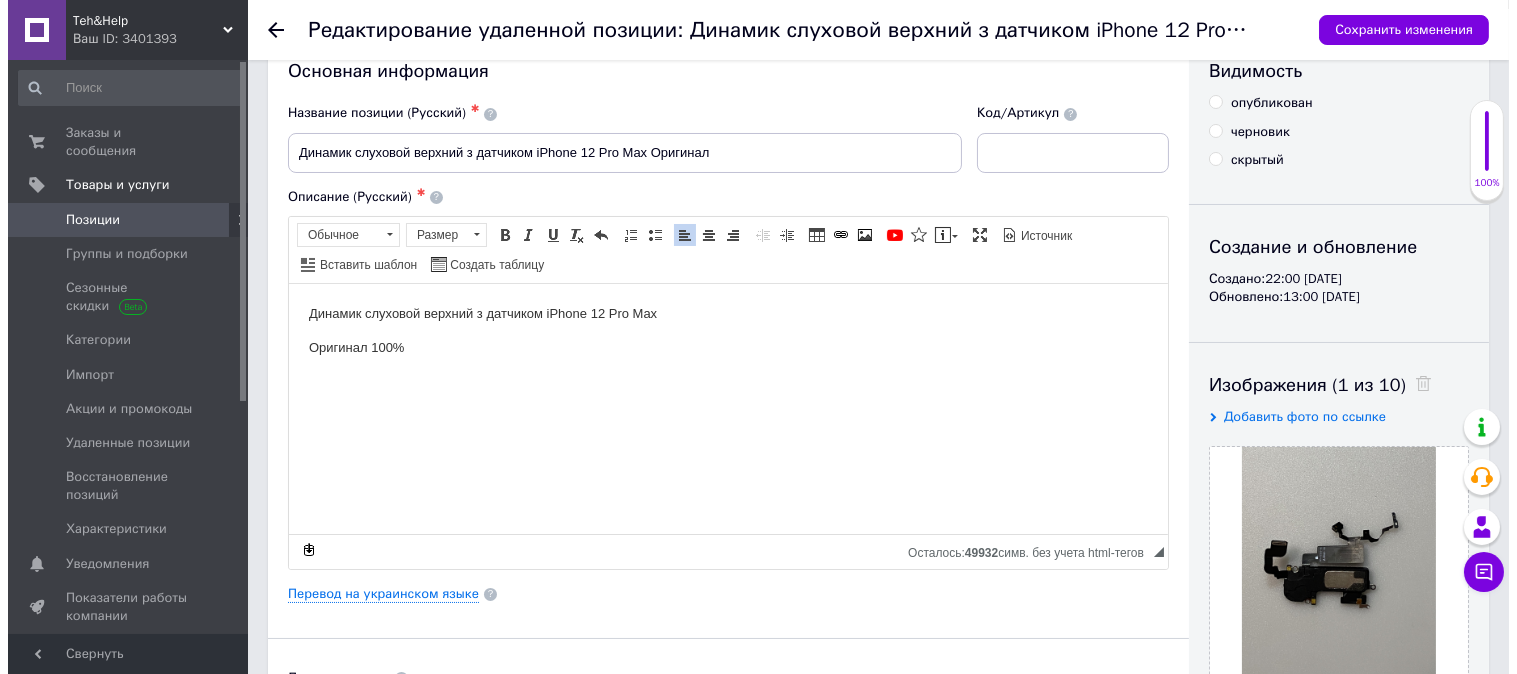 scroll, scrollTop: 111, scrollLeft: 0, axis: vertical 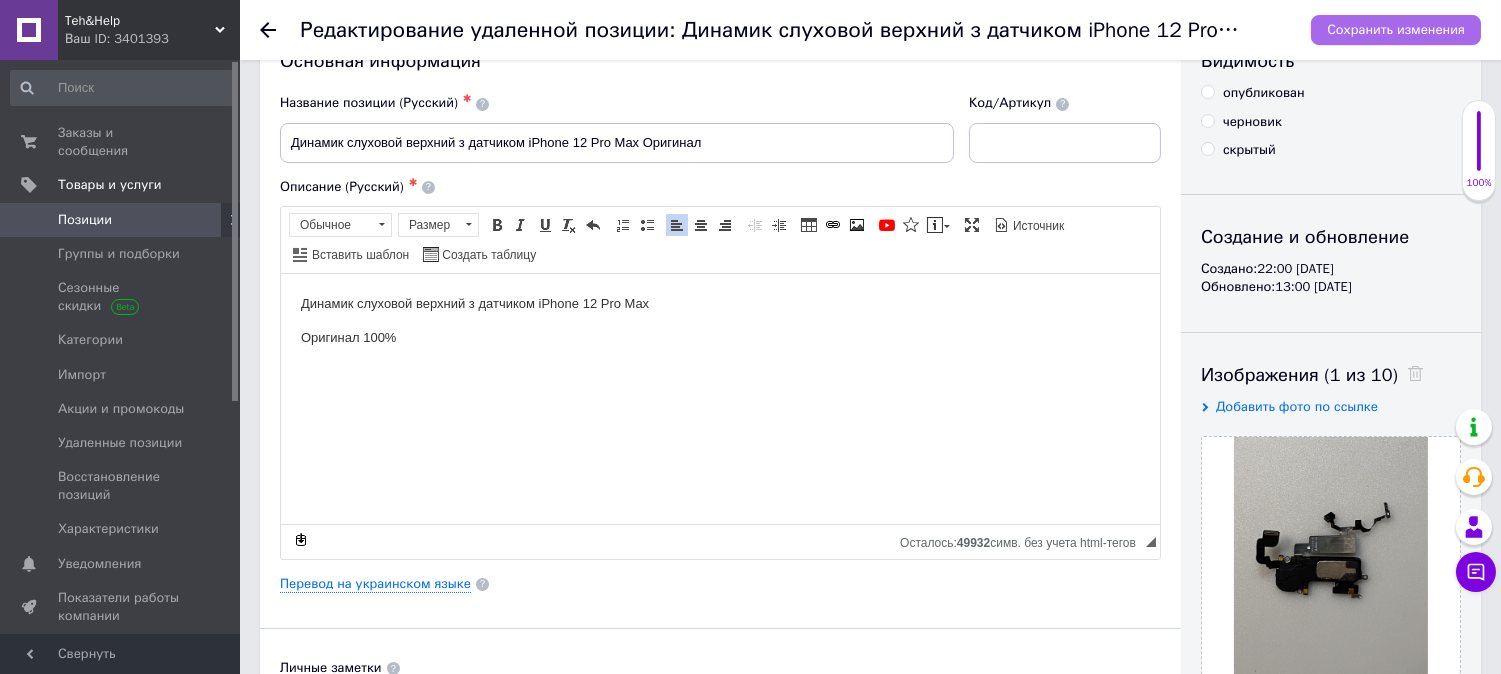 click on "Сохранить изменения" at bounding box center (1396, 29) 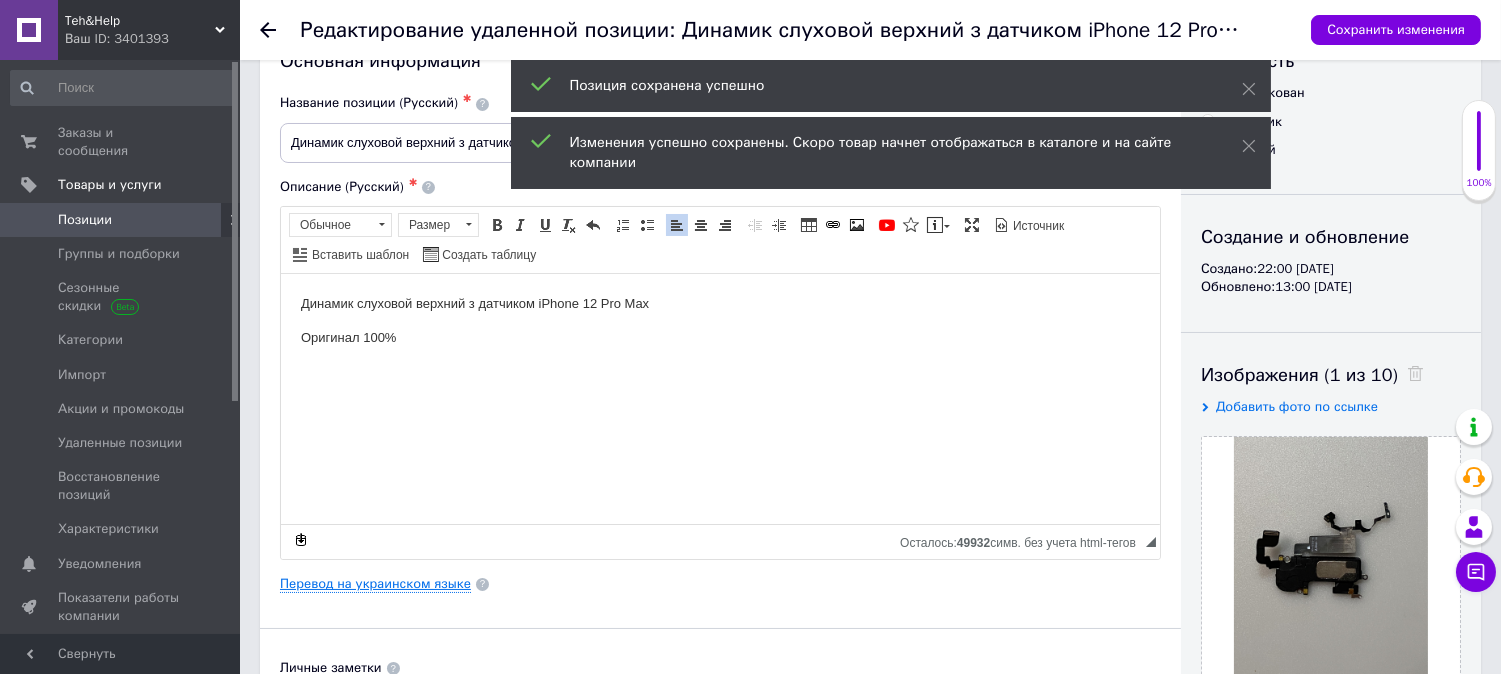 click on "Перевод на украинском языке" at bounding box center (375, 584) 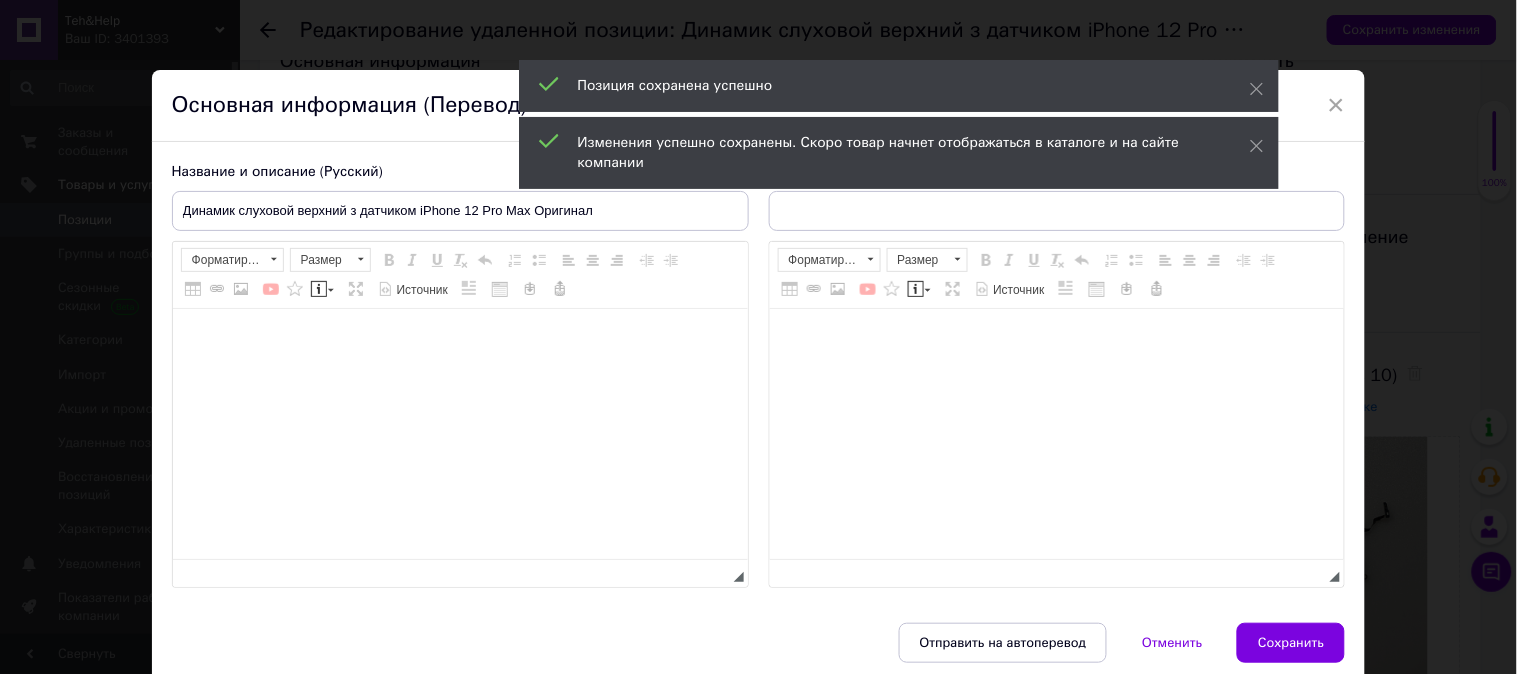 type on "Динамік слуховий верхній з датчиком iPhone 12 Pro Max Оригінал" 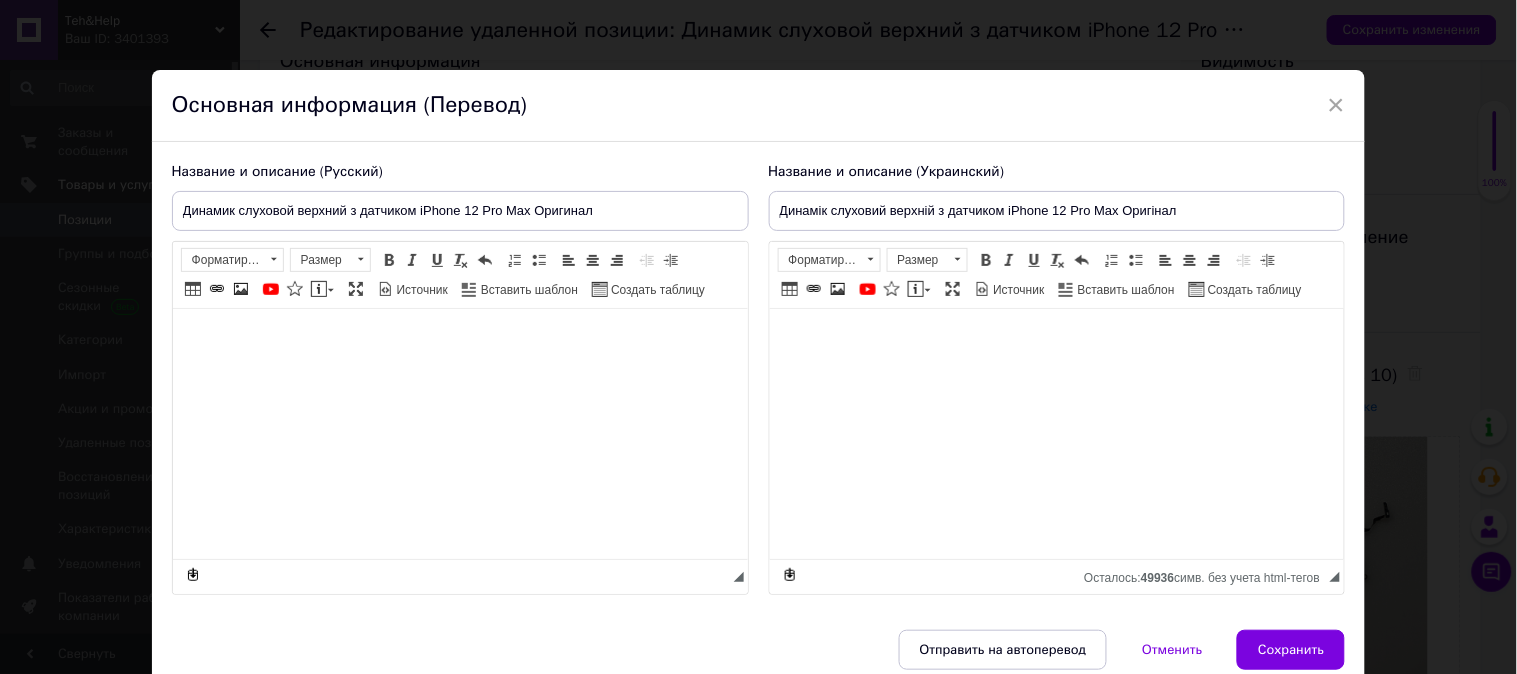 scroll, scrollTop: 108, scrollLeft: 0, axis: vertical 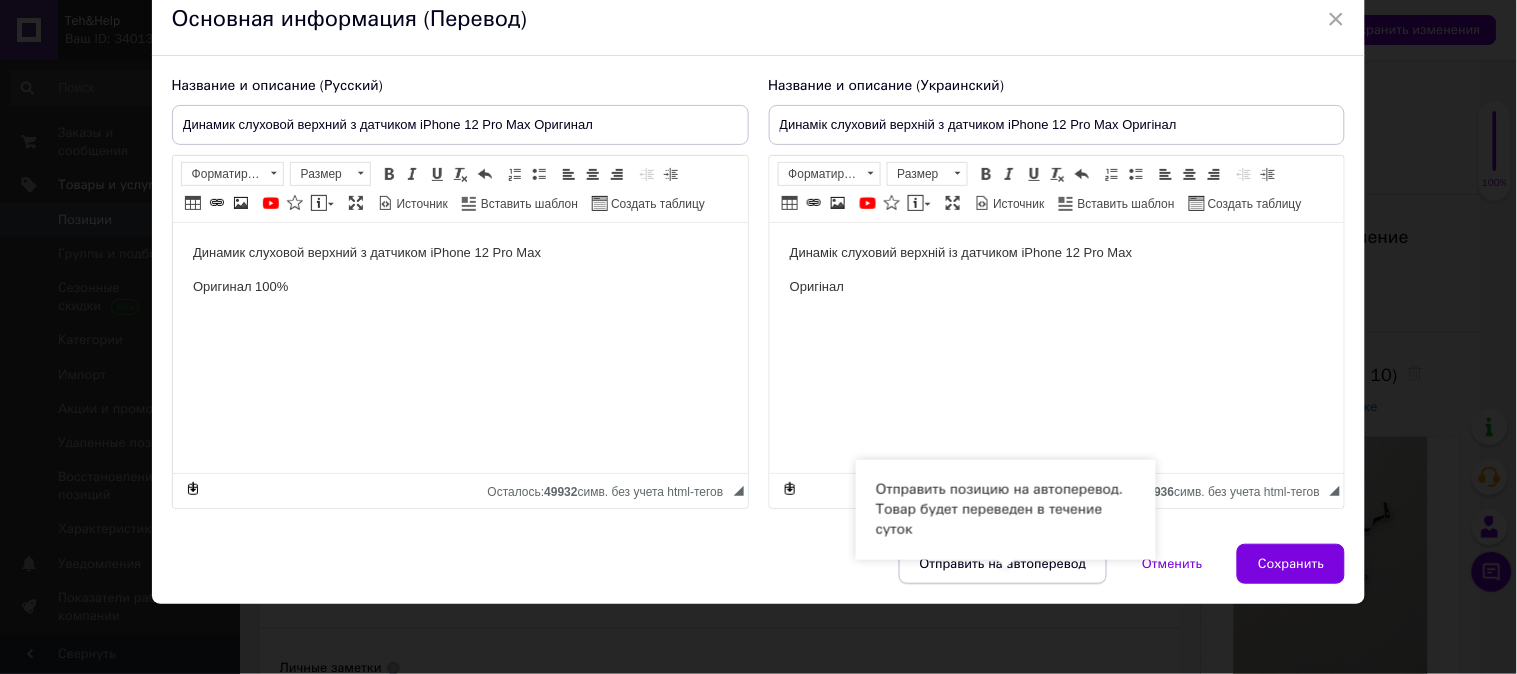 click on "Отправить на автоперевод" at bounding box center [1003, 564] 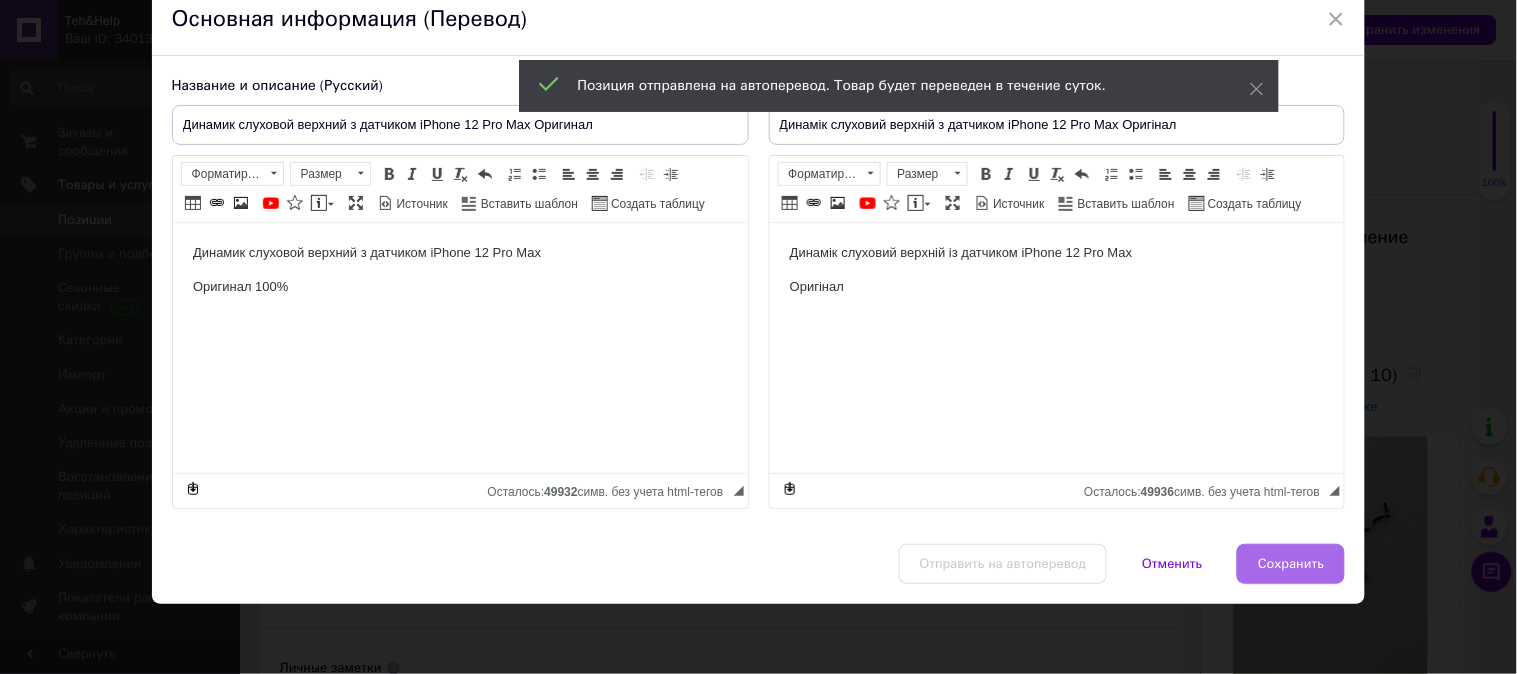 click on "Сохранить" at bounding box center [1291, 564] 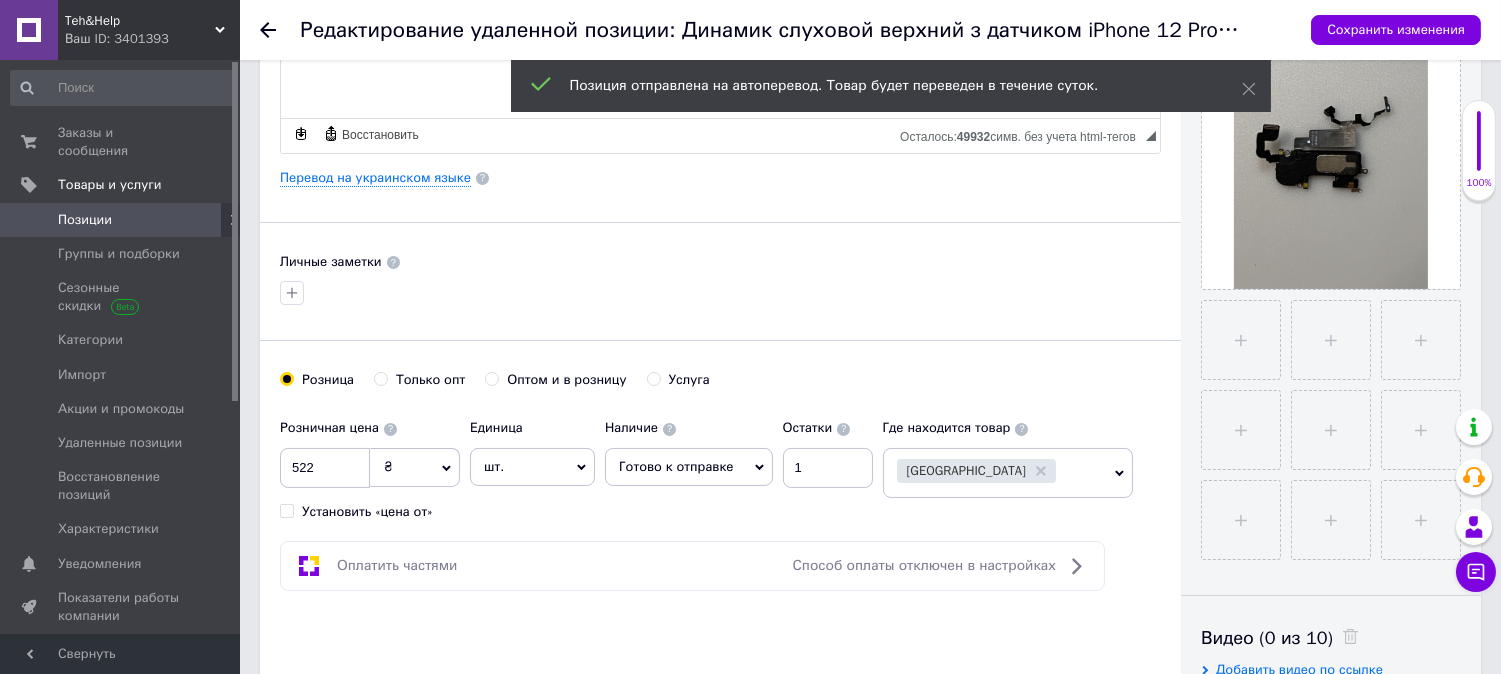 scroll, scrollTop: 777, scrollLeft: 0, axis: vertical 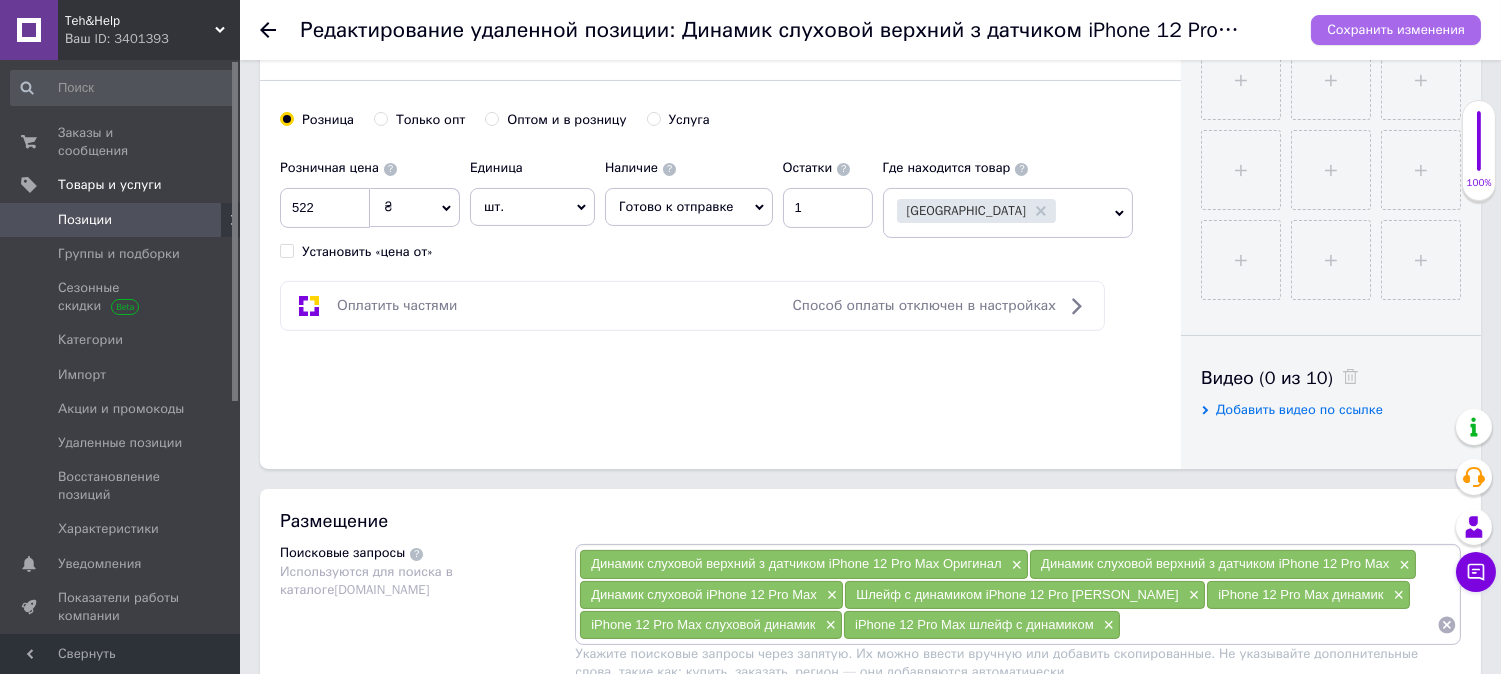 click on "Сохранить изменения" at bounding box center (1396, 30) 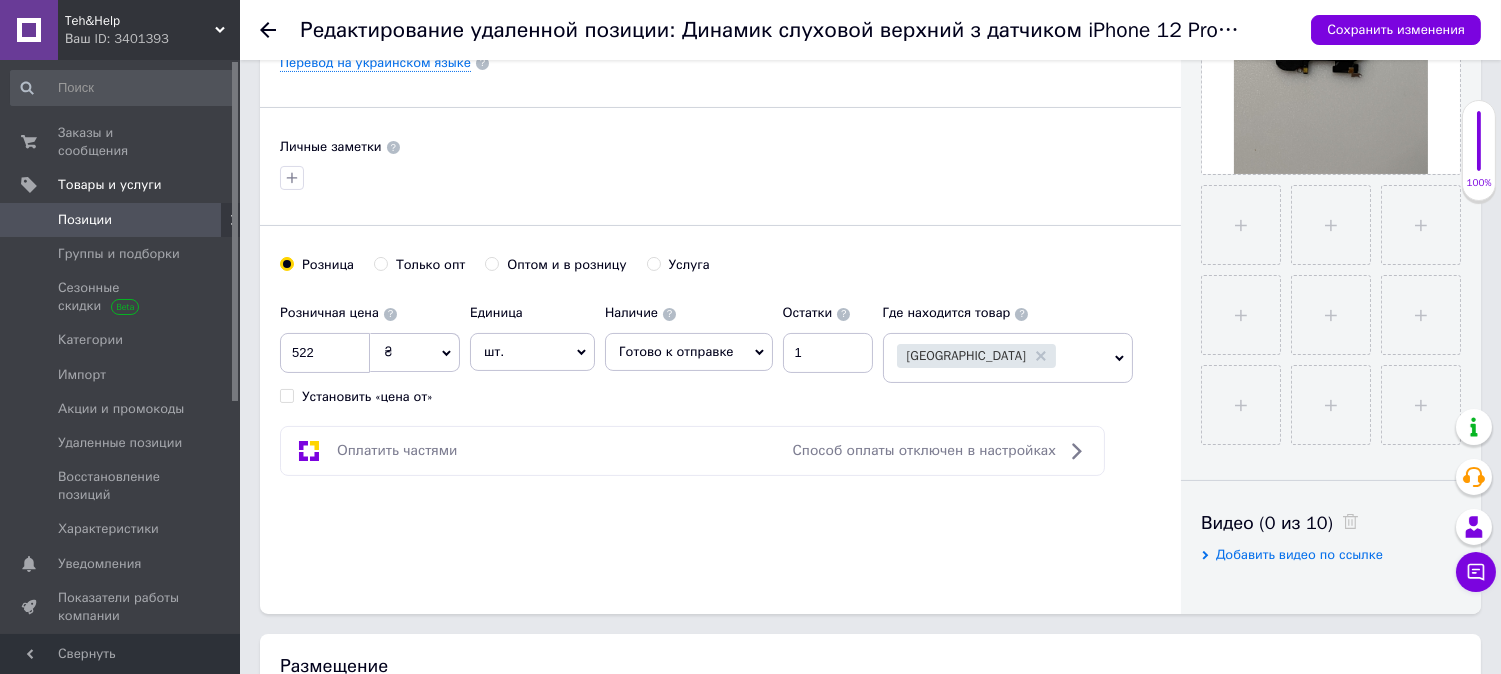 scroll, scrollTop: 666, scrollLeft: 0, axis: vertical 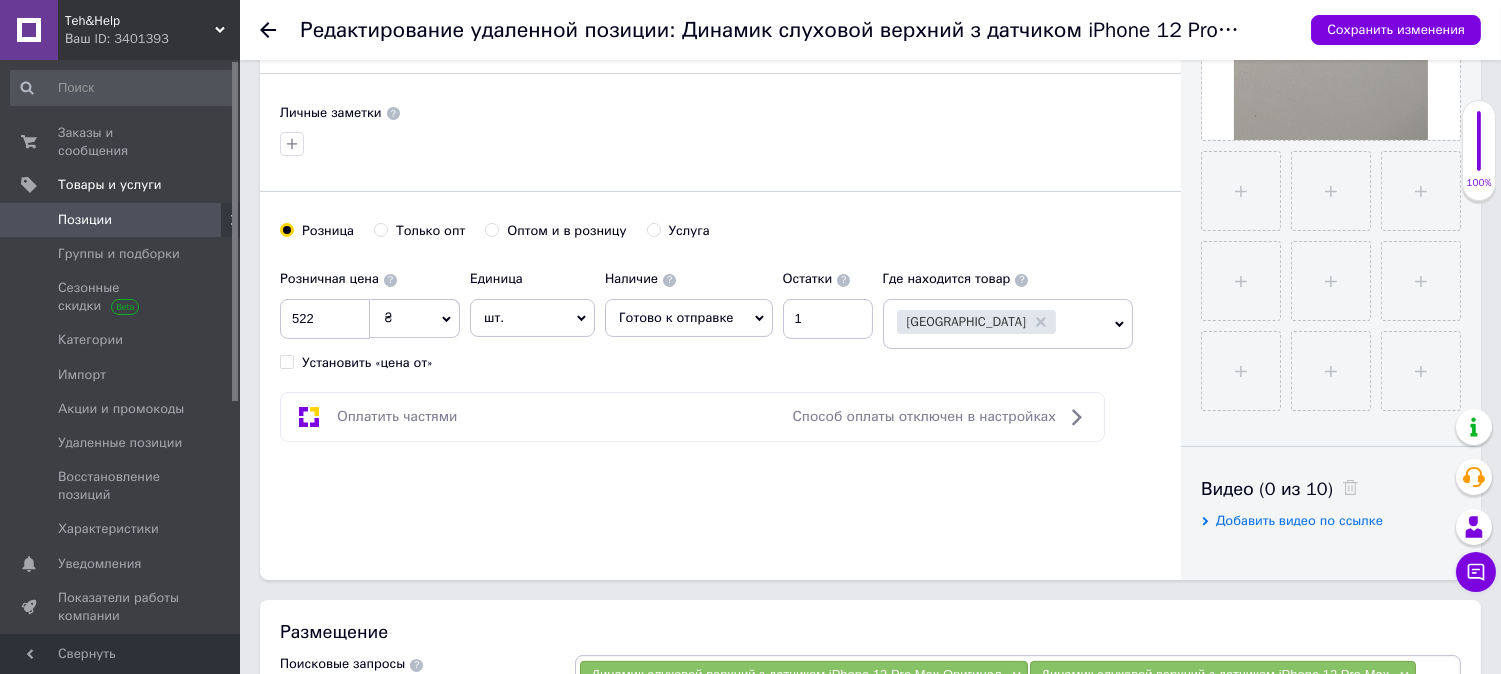 drag, startPoint x: 1350, startPoint y: 21, endPoint x: 970, endPoint y: 28, distance: 380.06445 